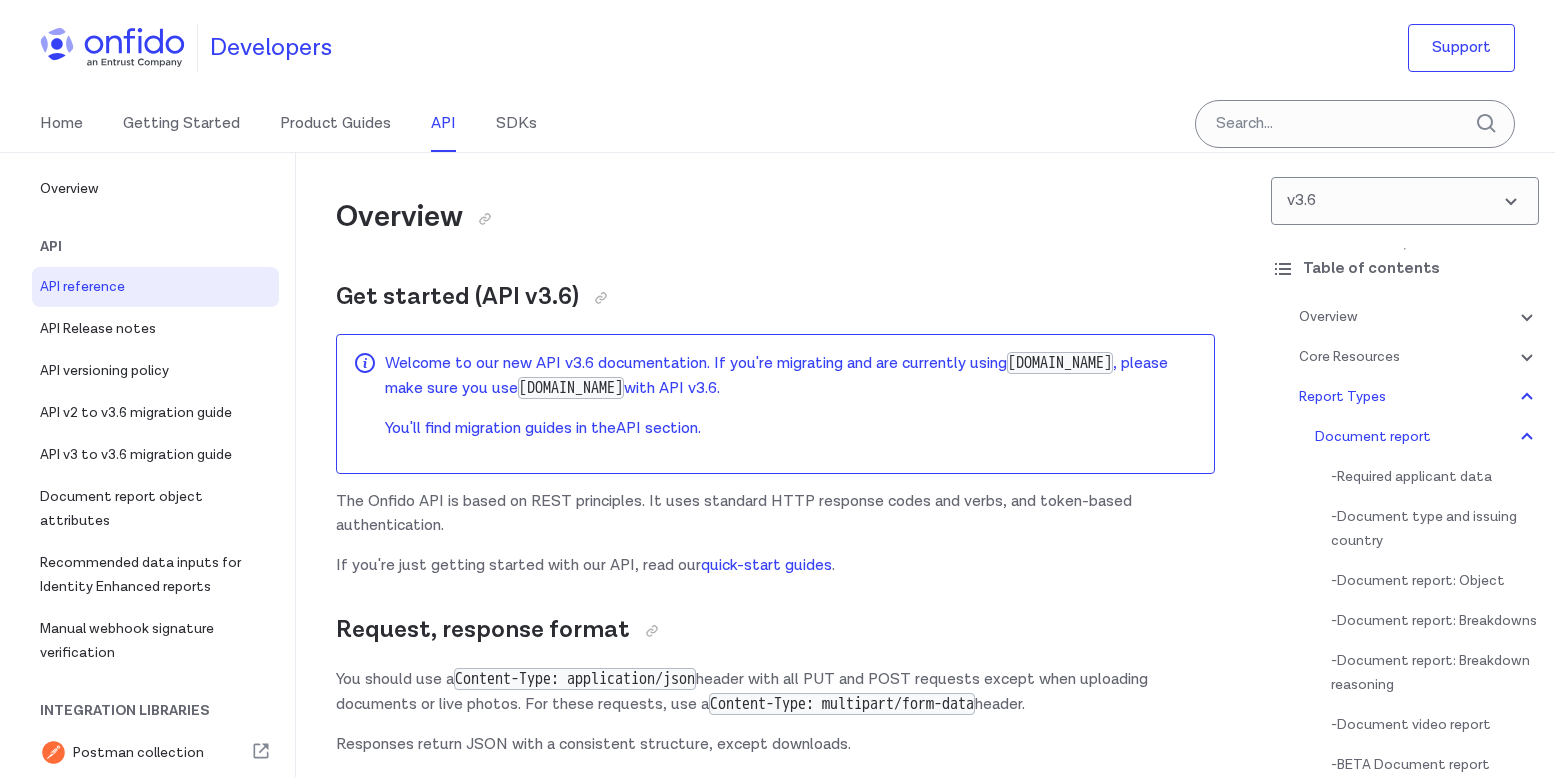 scroll, scrollTop: 80625, scrollLeft: 0, axis: vertical 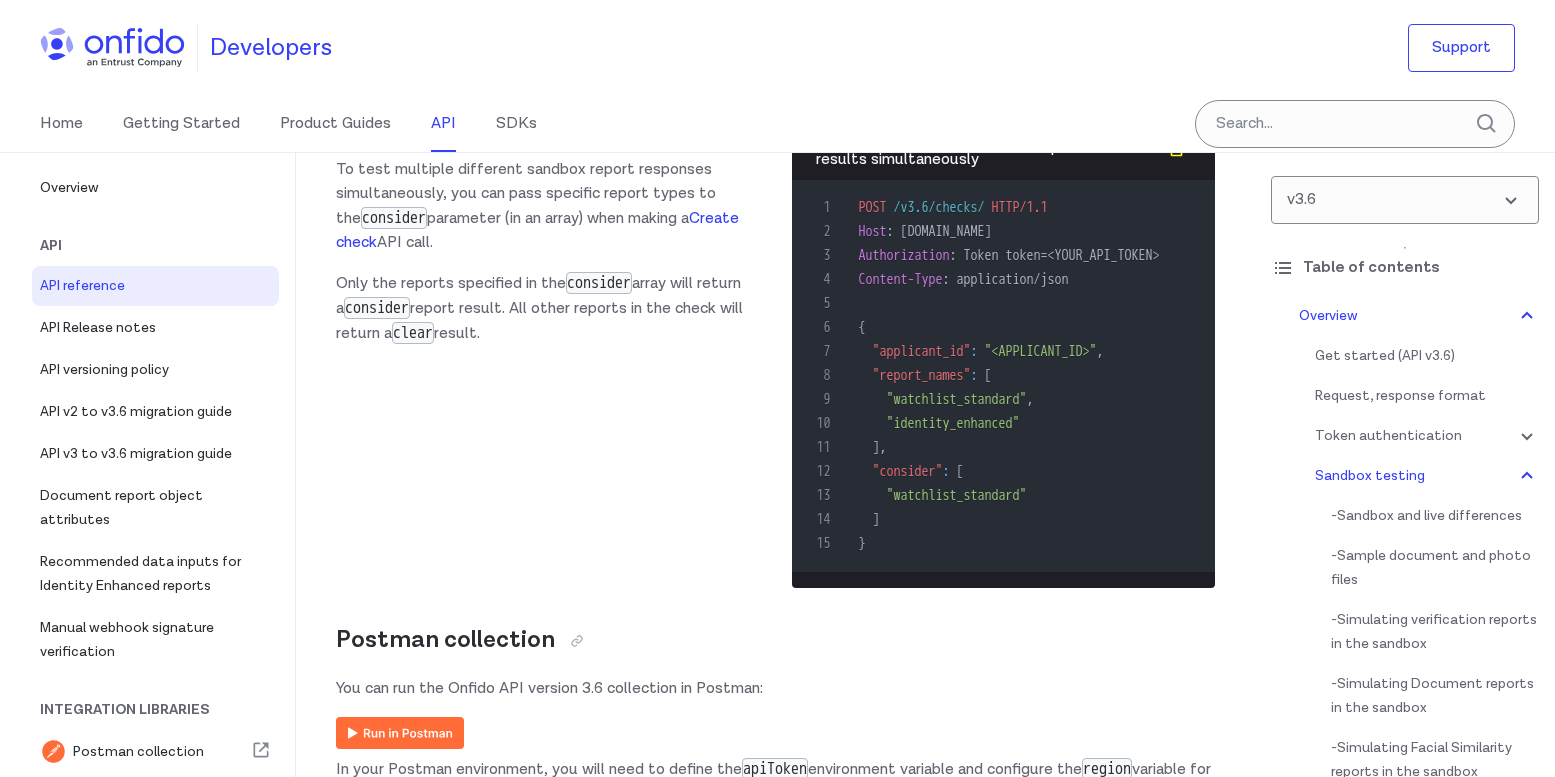 click on "consider" at bounding box center (394, 218) 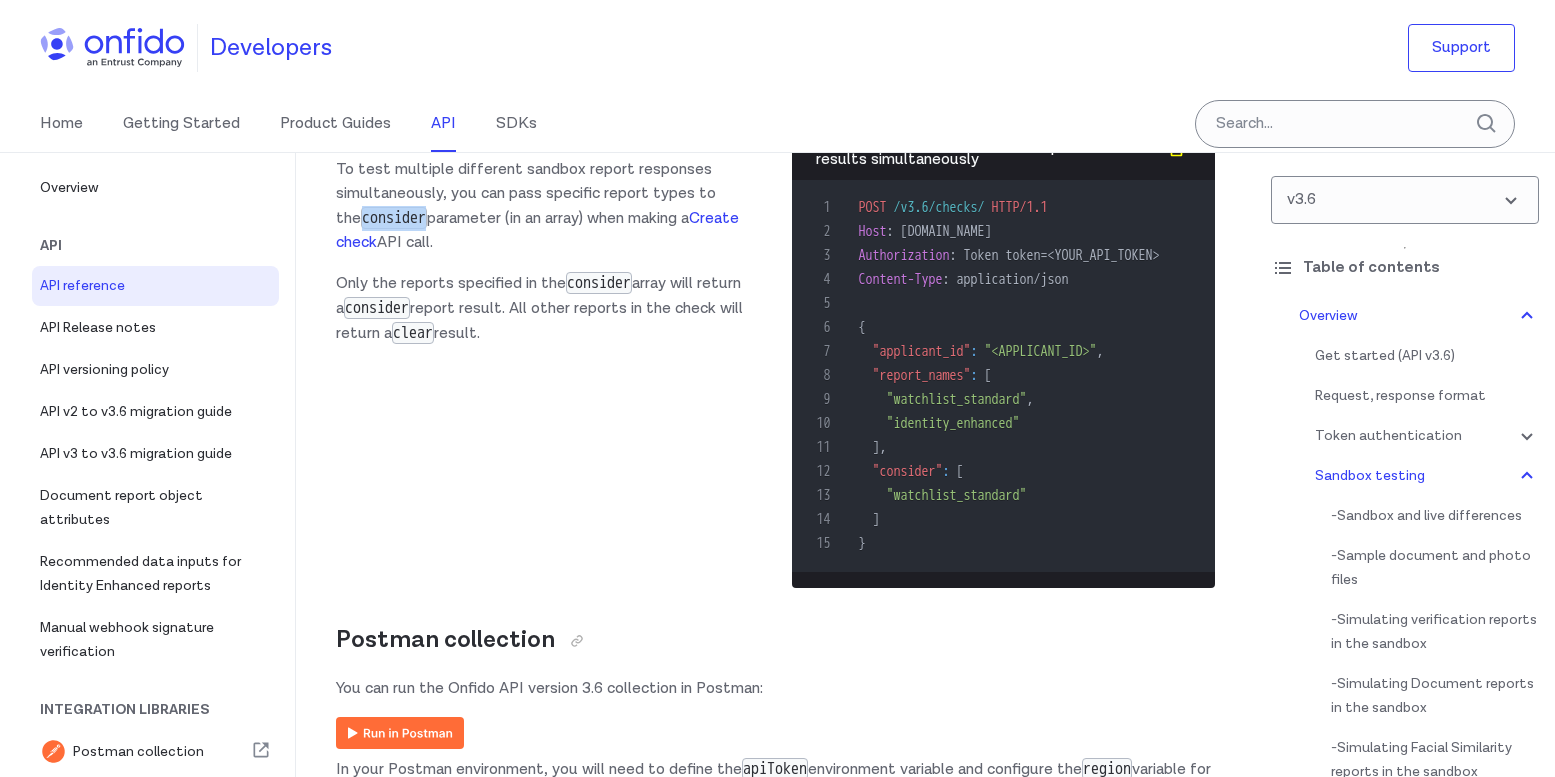 click on "consider" at bounding box center [394, 218] 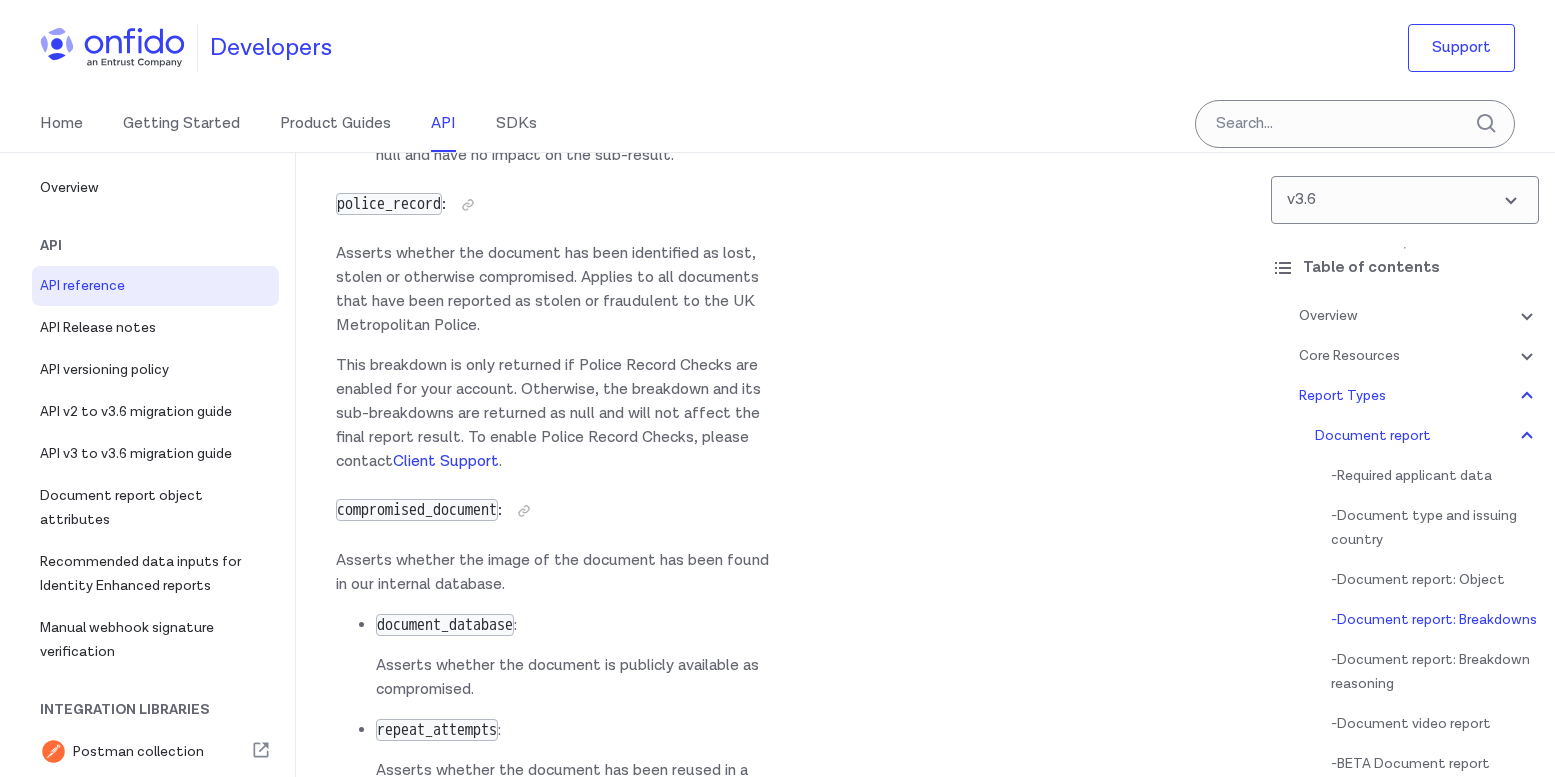 scroll, scrollTop: 90792, scrollLeft: 0, axis: vertical 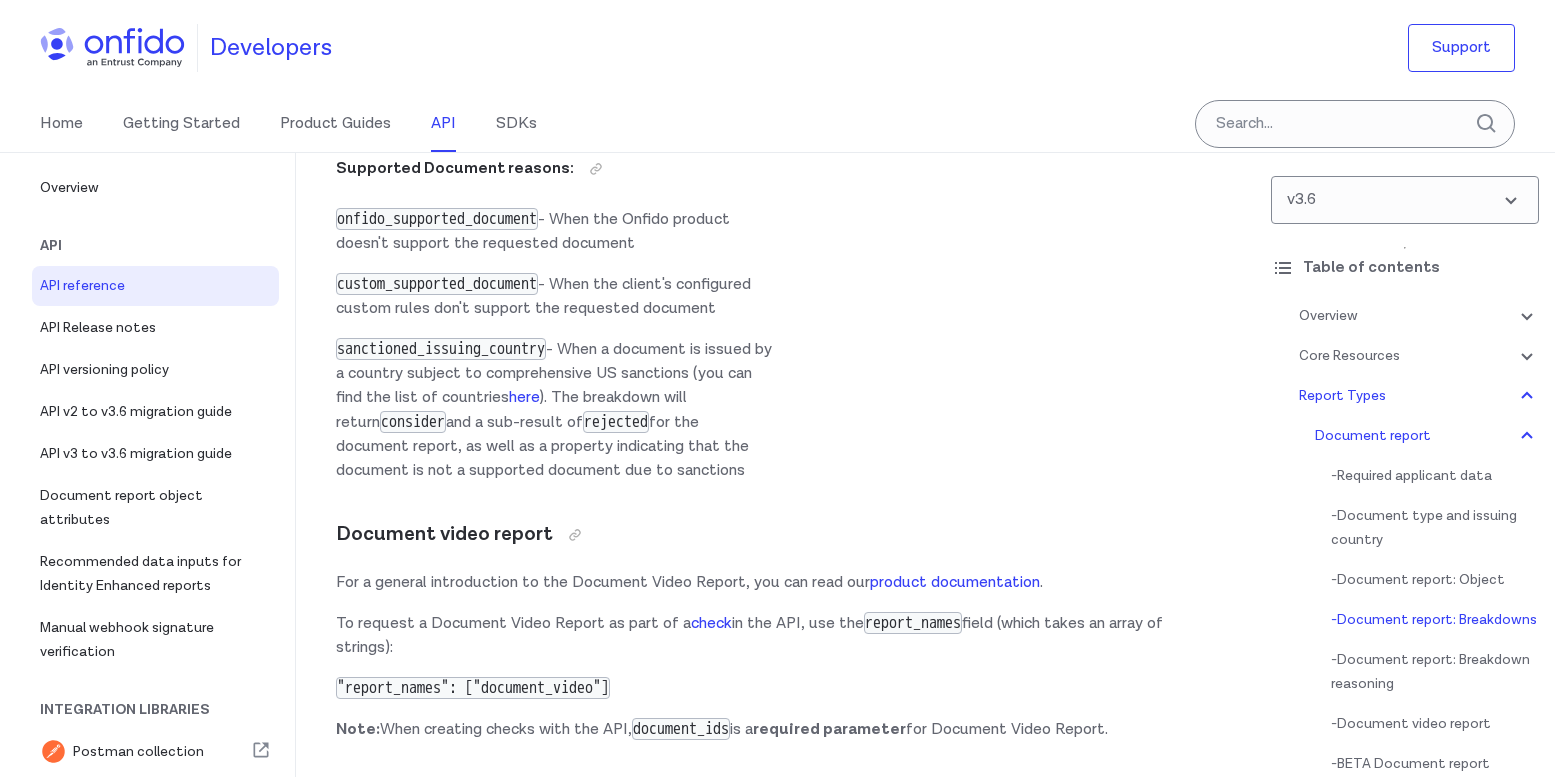 click on "Developers Support" at bounding box center (777, 48) 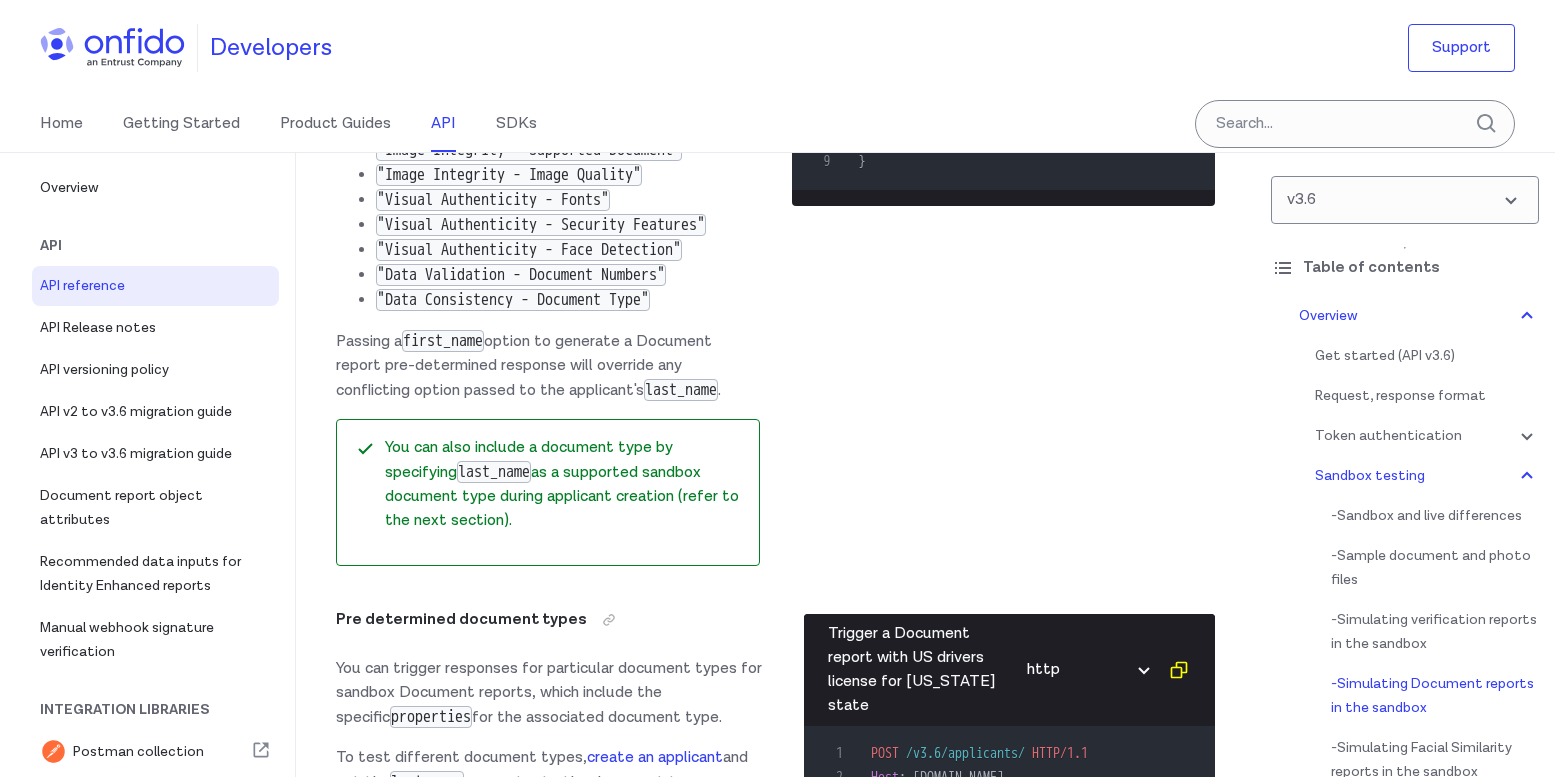 scroll, scrollTop: 25015, scrollLeft: 0, axis: vertical 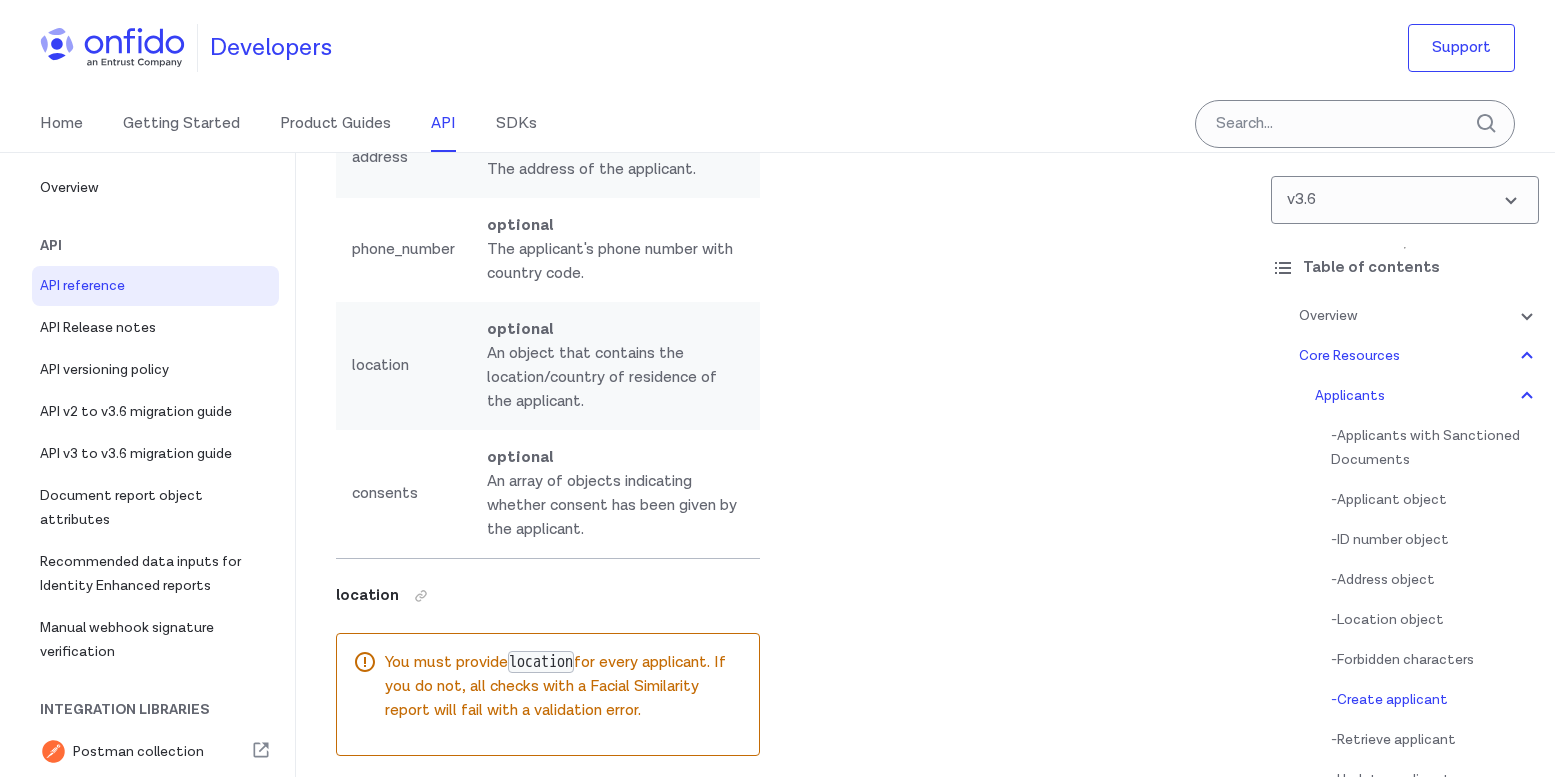 click on "When you create an applicant,  some characters are
forbidden . You should remove any duplicate whitespaces before creating an applicant, otherwise this may result in a  data comparison  failure." at bounding box center (548, -689) 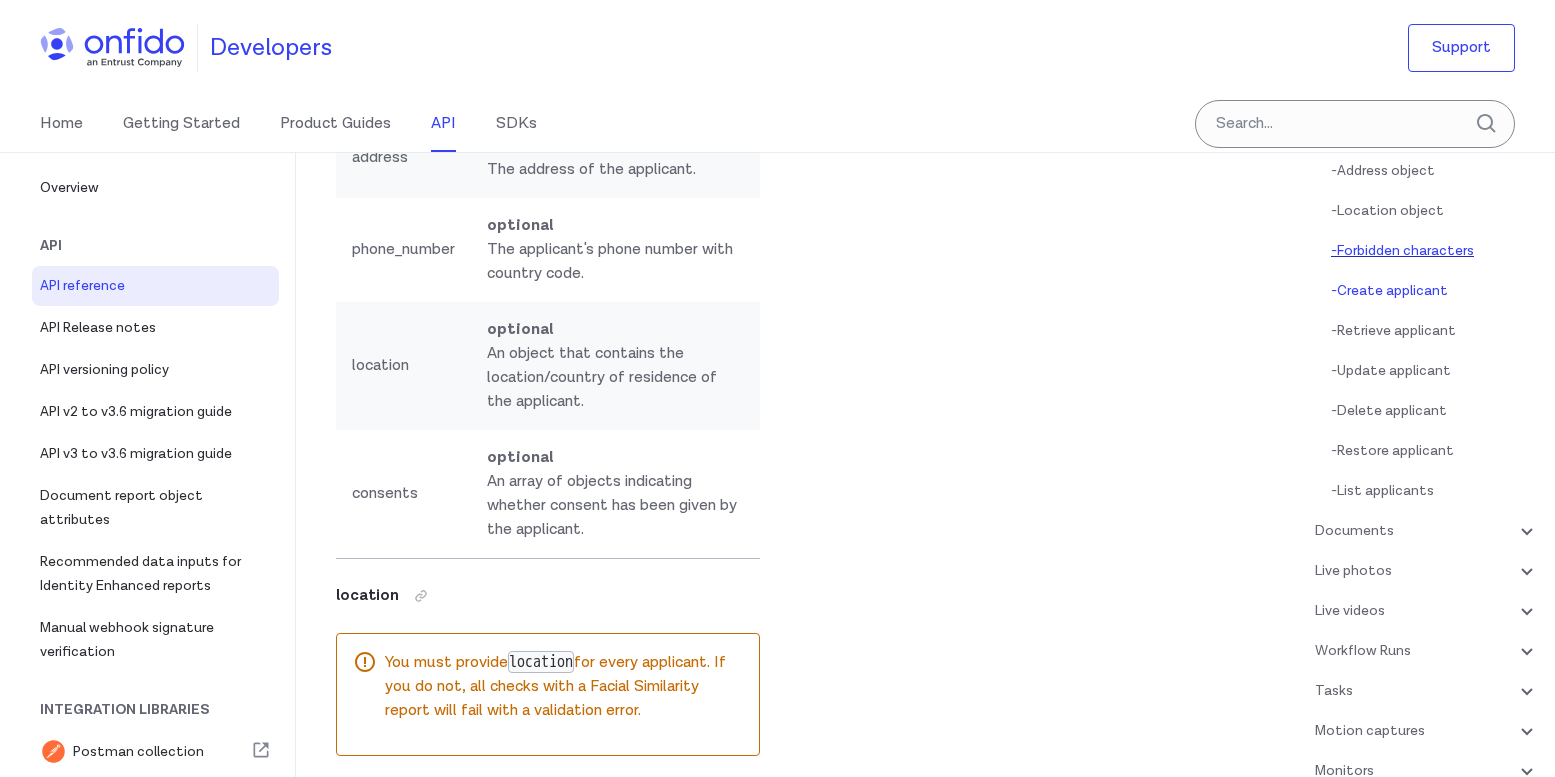 scroll, scrollTop: 453, scrollLeft: 0, axis: vertical 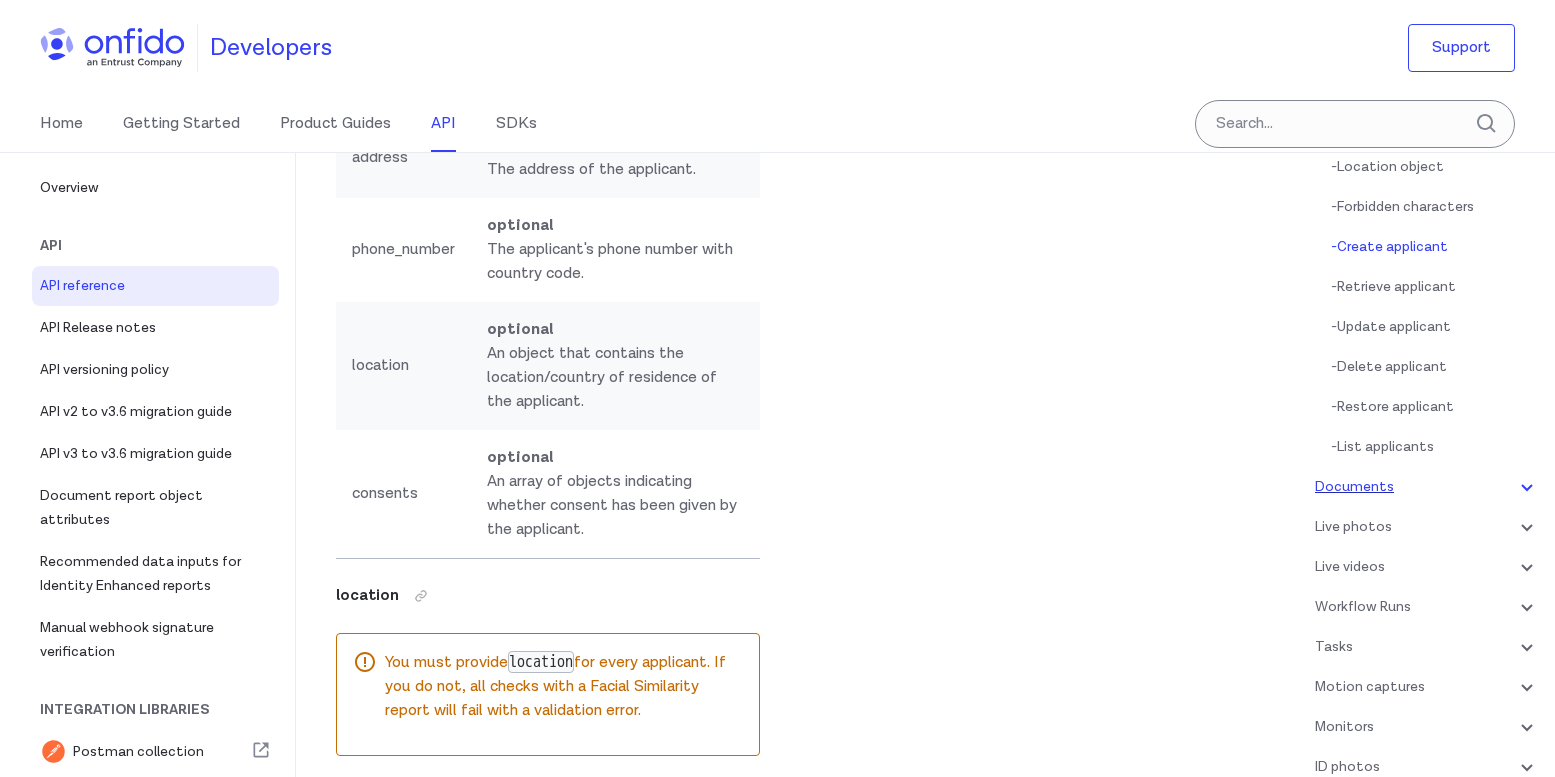 click on "Documents" at bounding box center (1427, 487) 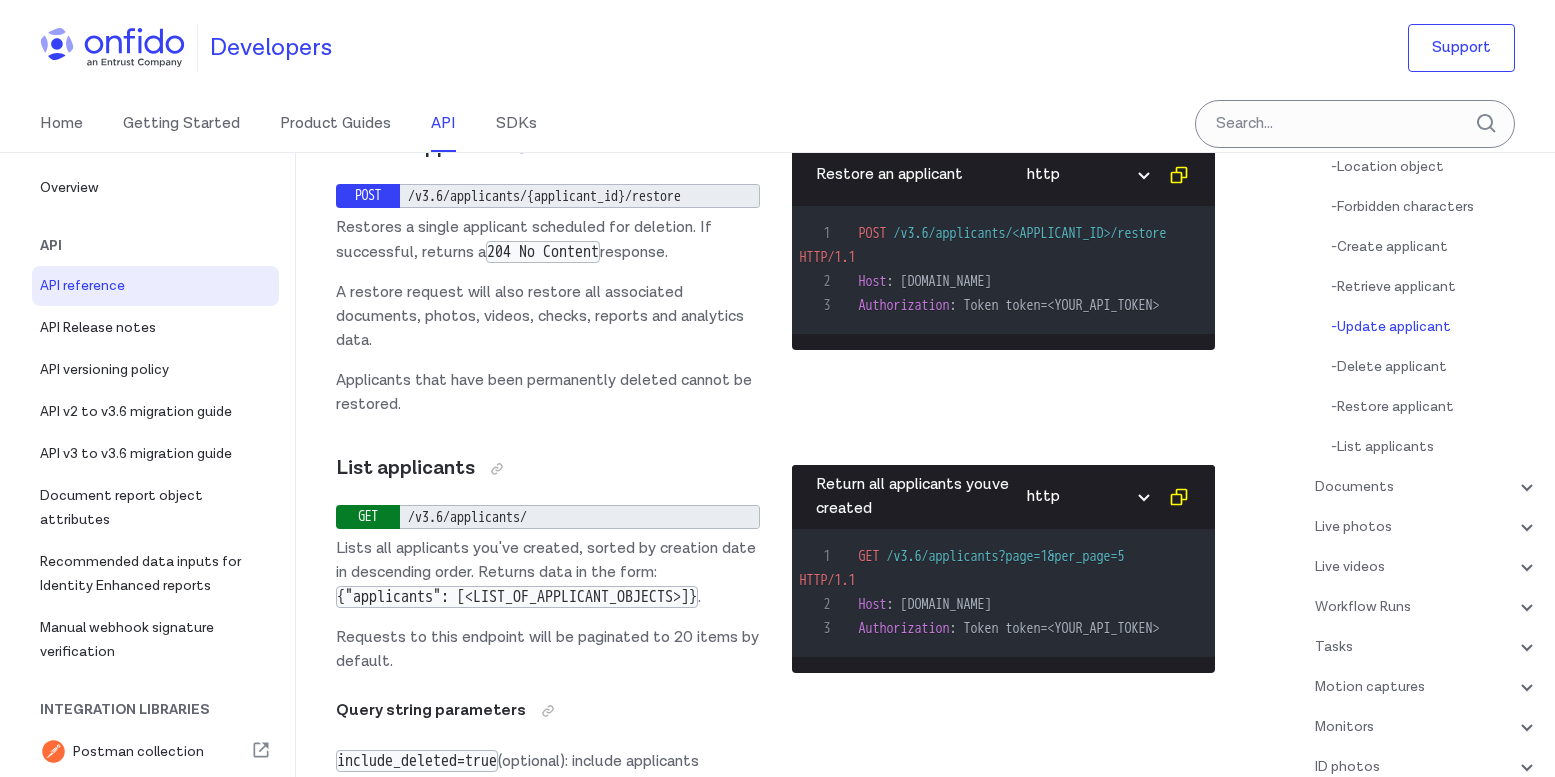 scroll, scrollTop: 29342, scrollLeft: 0, axis: vertical 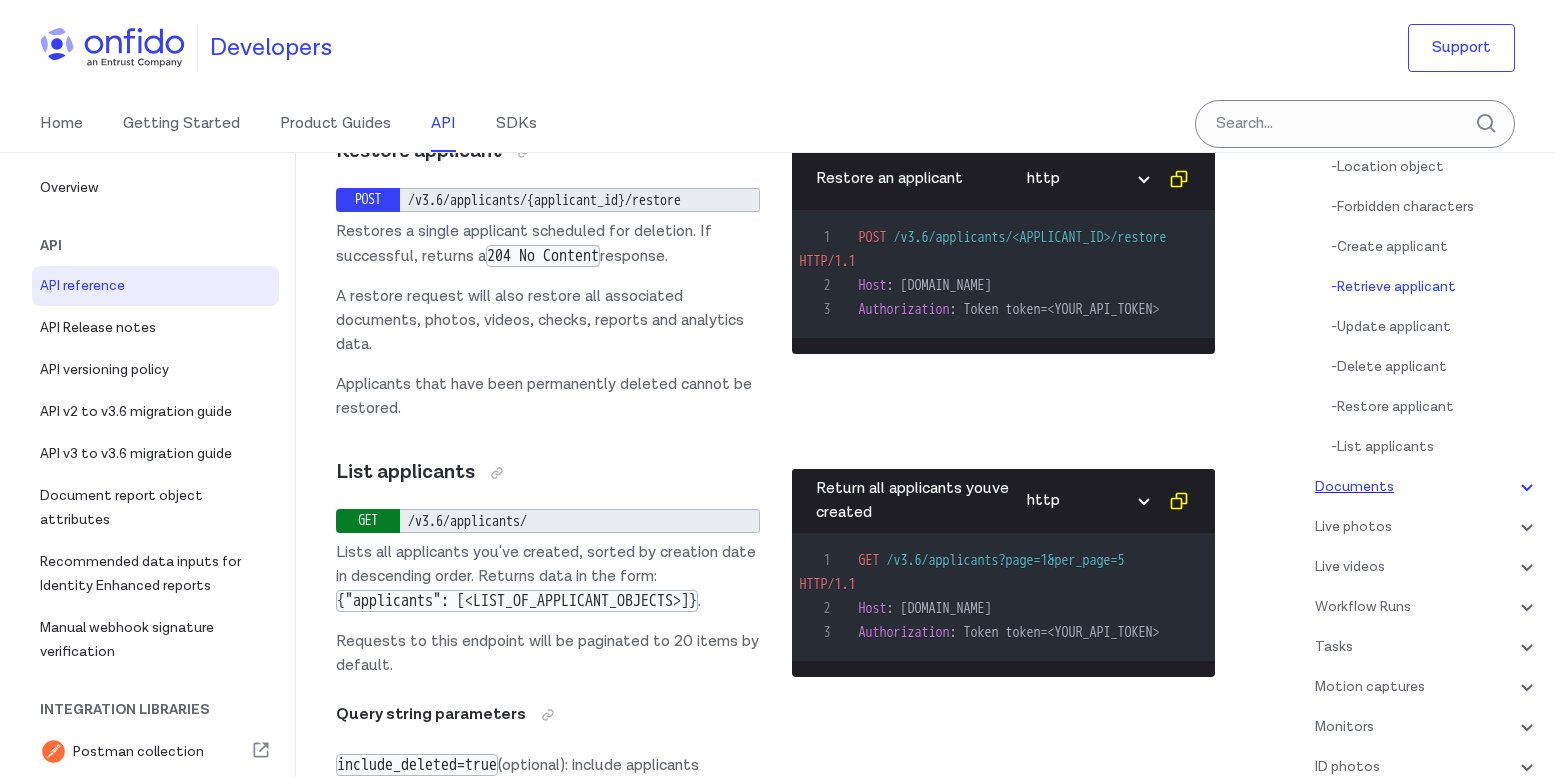 click on "Documents" at bounding box center [1427, 487] 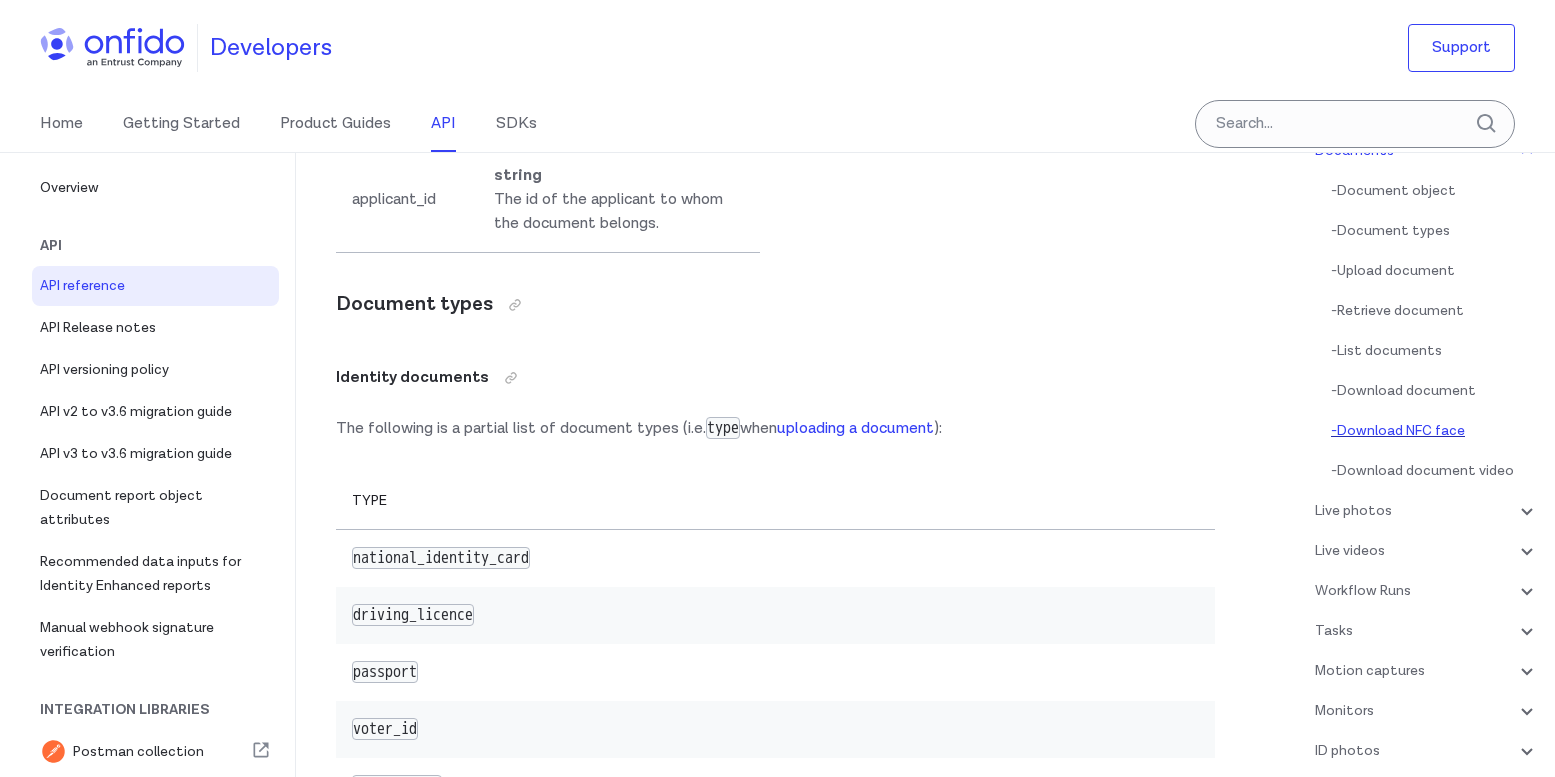 scroll, scrollTop: 266, scrollLeft: 0, axis: vertical 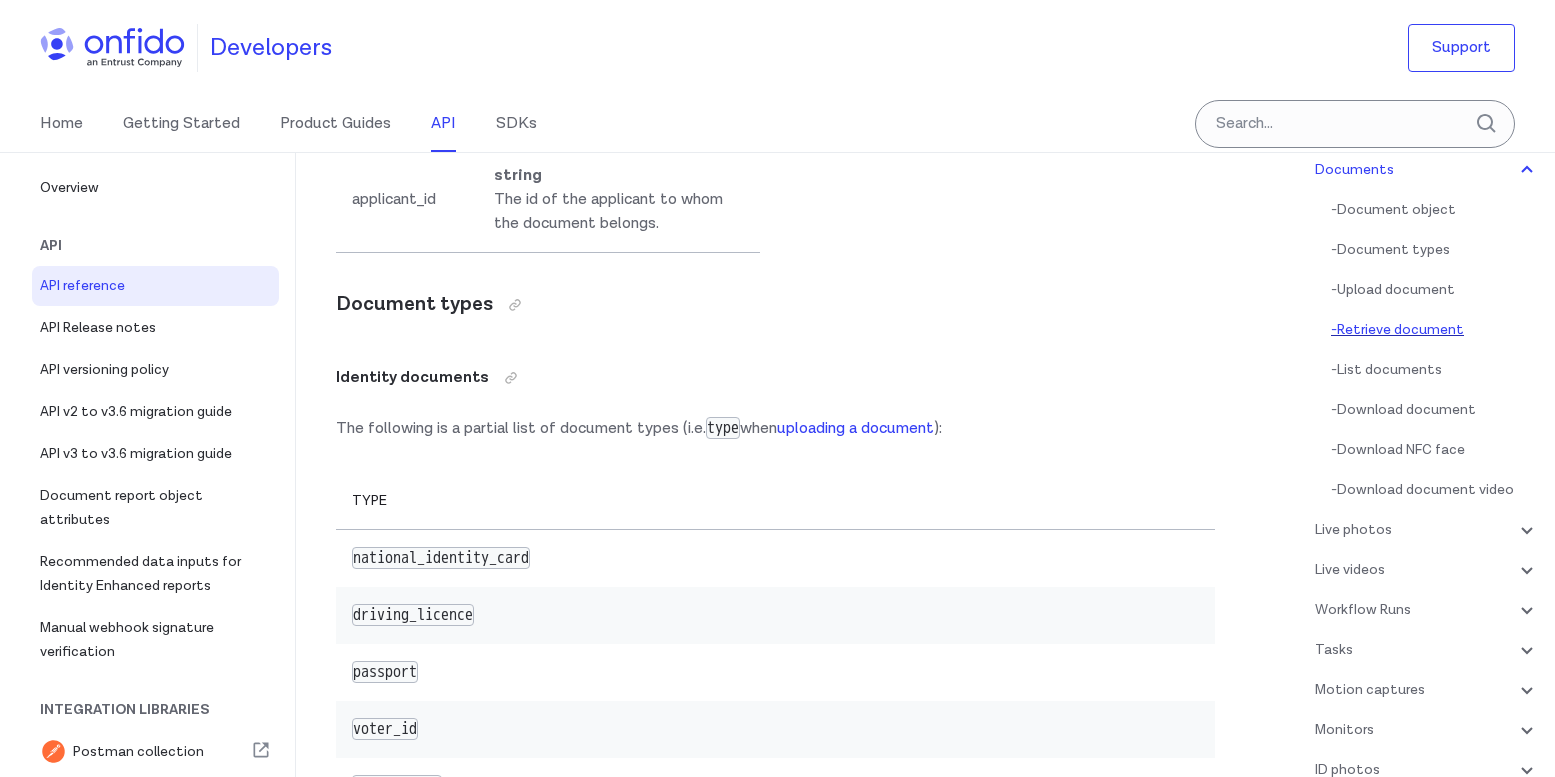 click on "-  Retrieve document" at bounding box center (1435, 330) 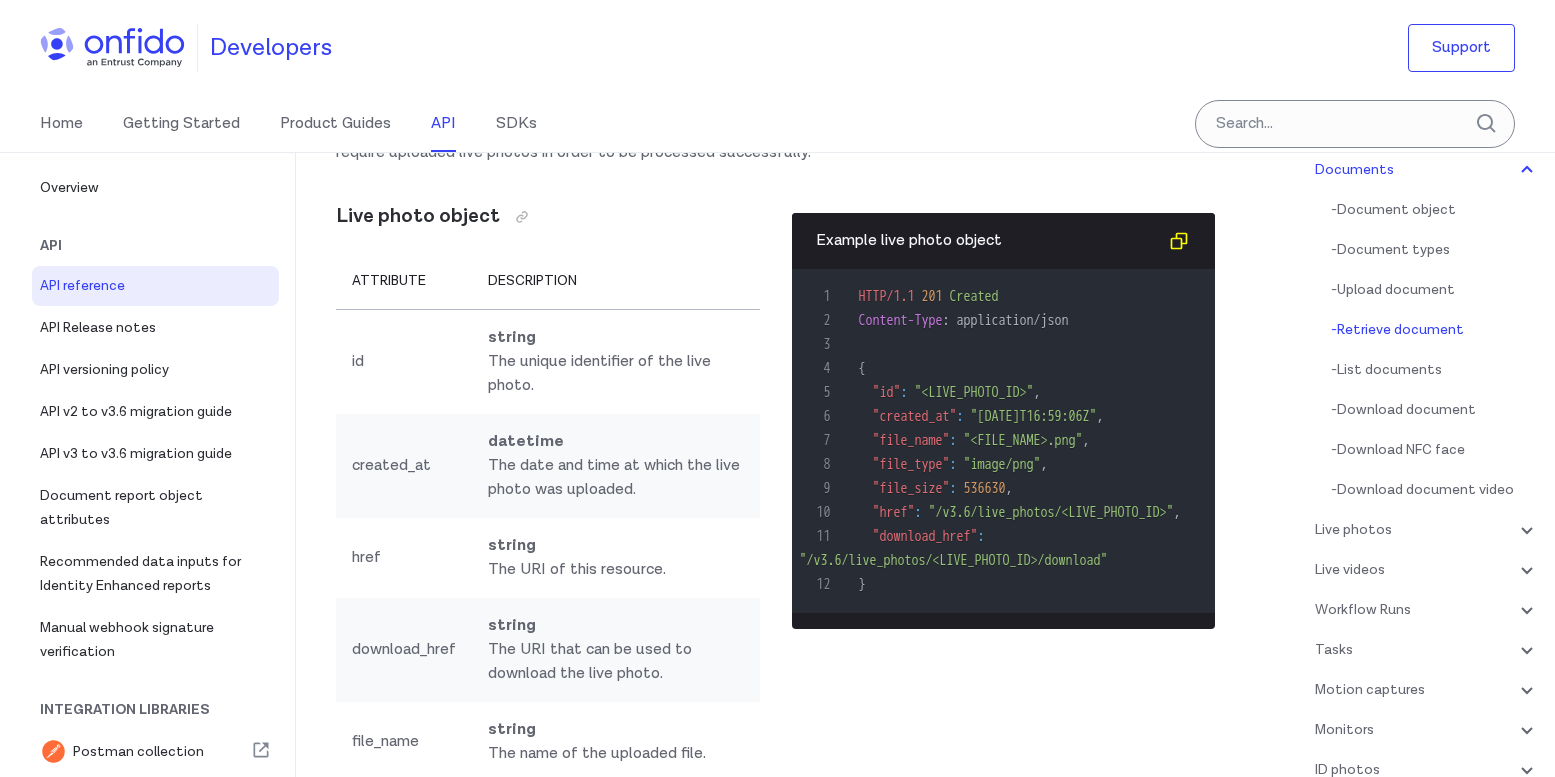 click on "ruby python php javascript java http bash" at bounding box center (1087, -1196) 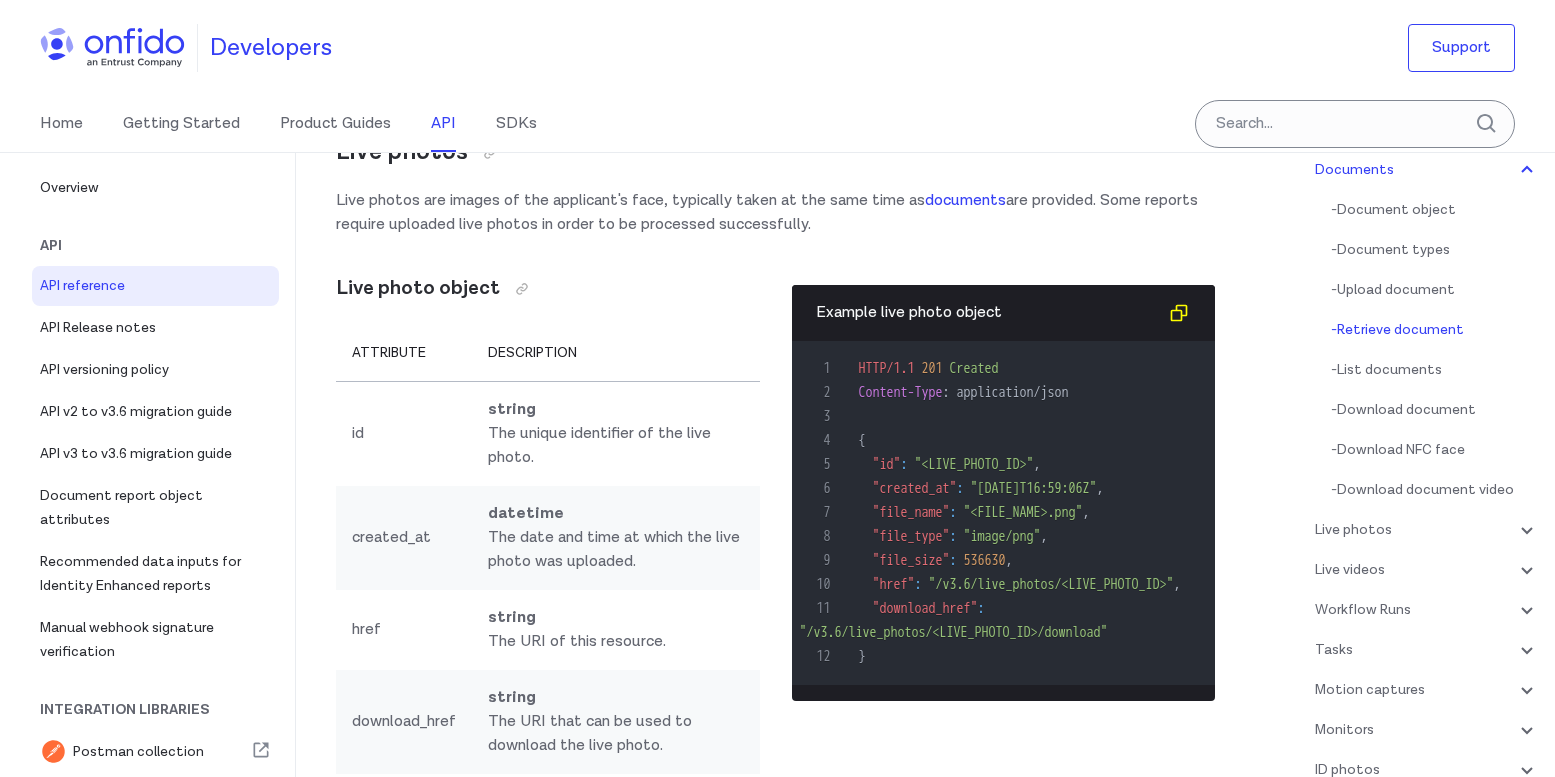 scroll, scrollTop: 37749, scrollLeft: 0, axis: vertical 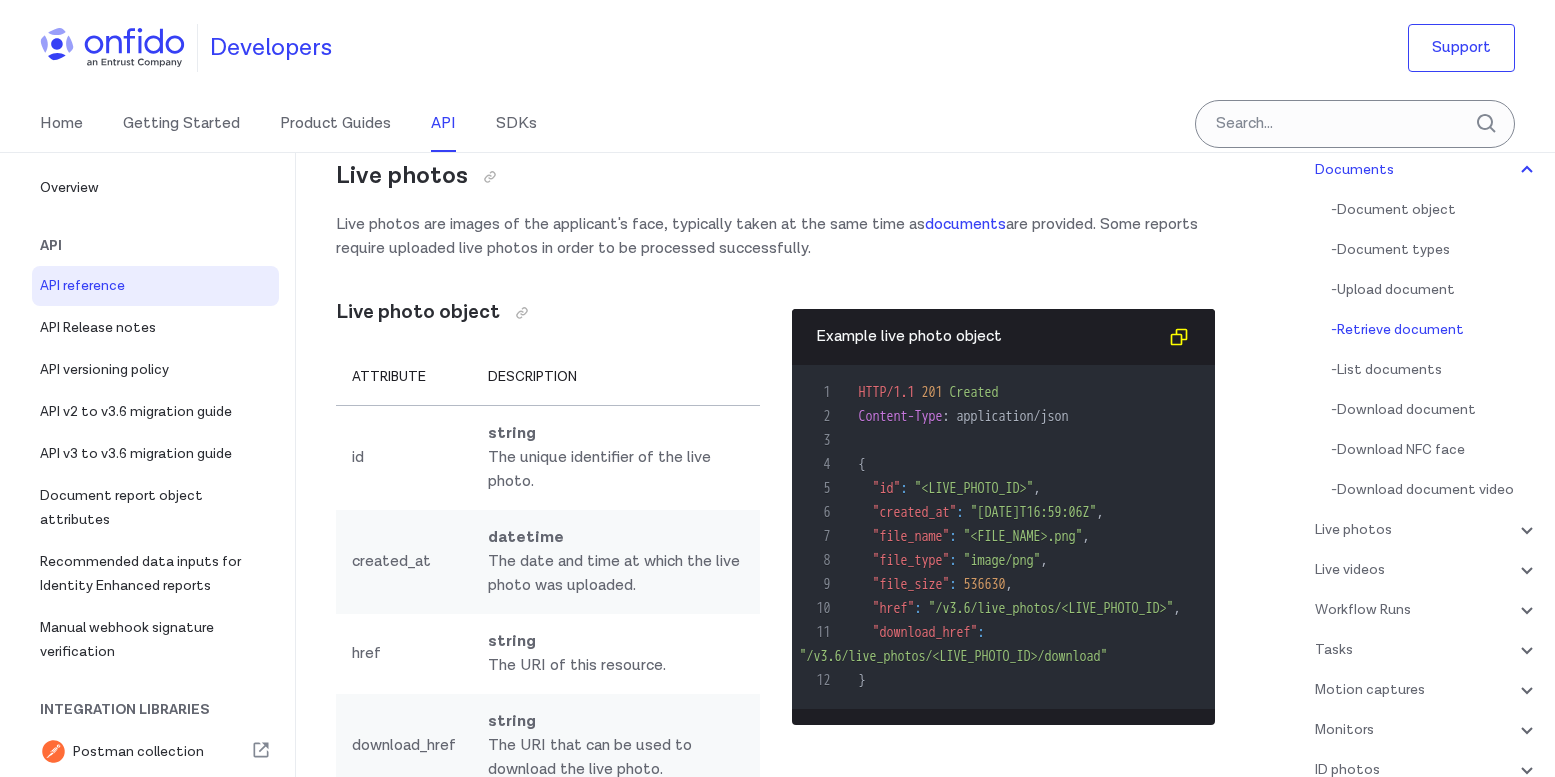click on "ruby python php javascript java http bash" at bounding box center [1087, -1307] 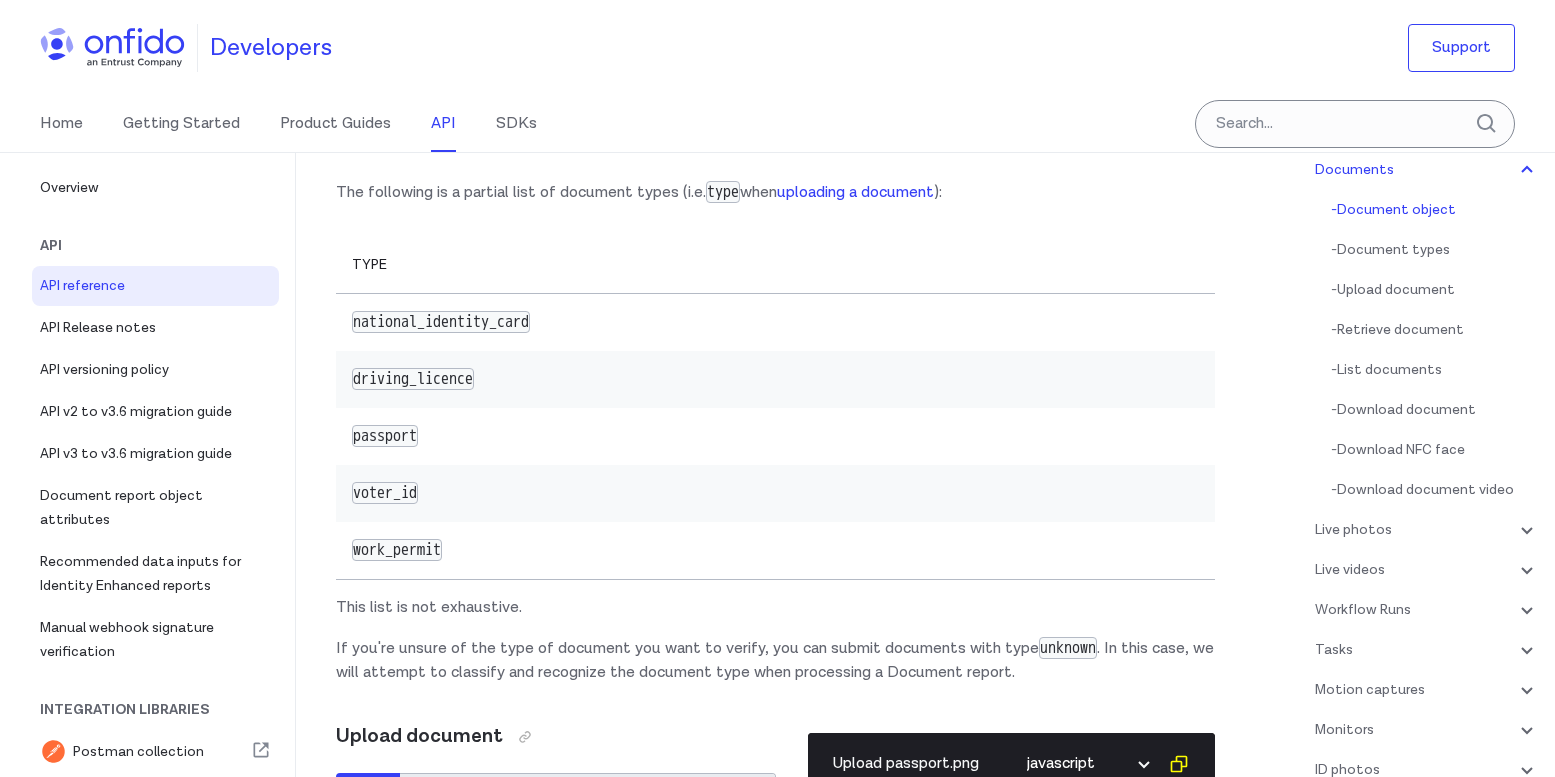 scroll, scrollTop: 32490, scrollLeft: 0, axis: vertical 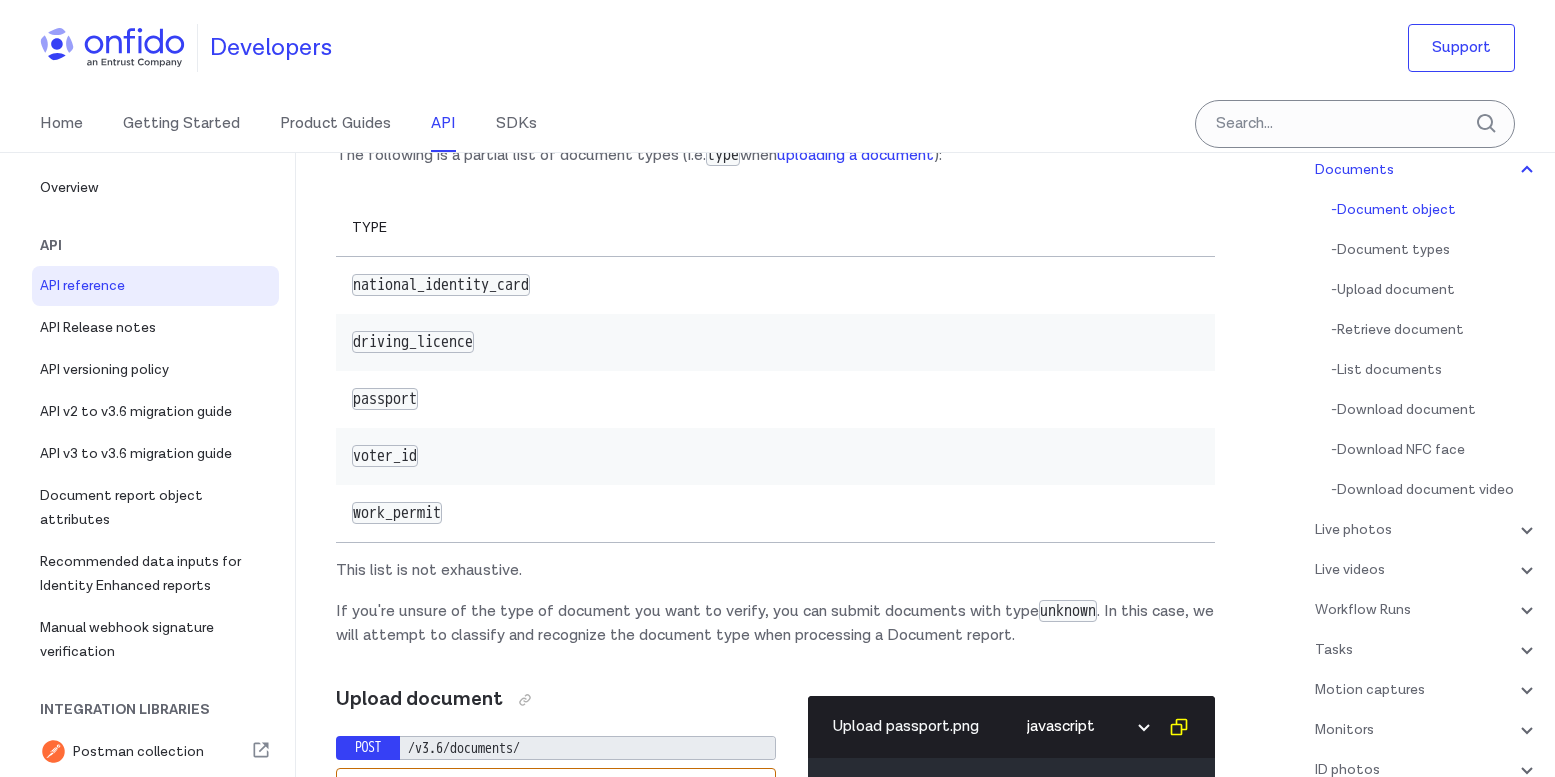 drag, startPoint x: 879, startPoint y: 691, endPoint x: 848, endPoint y: 300, distance: 392.227 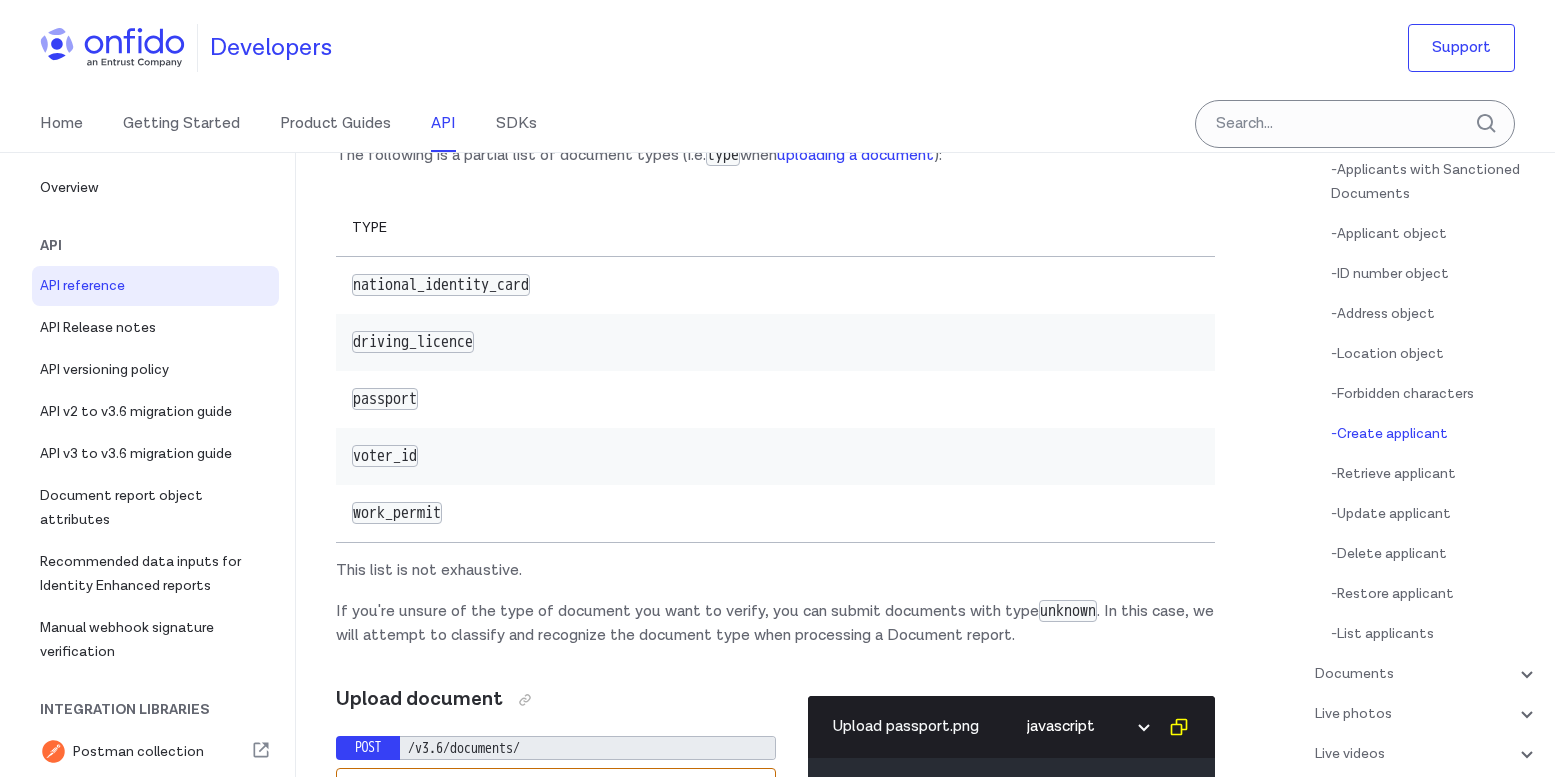 scroll, scrollTop: 25063, scrollLeft: 0, axis: vertical 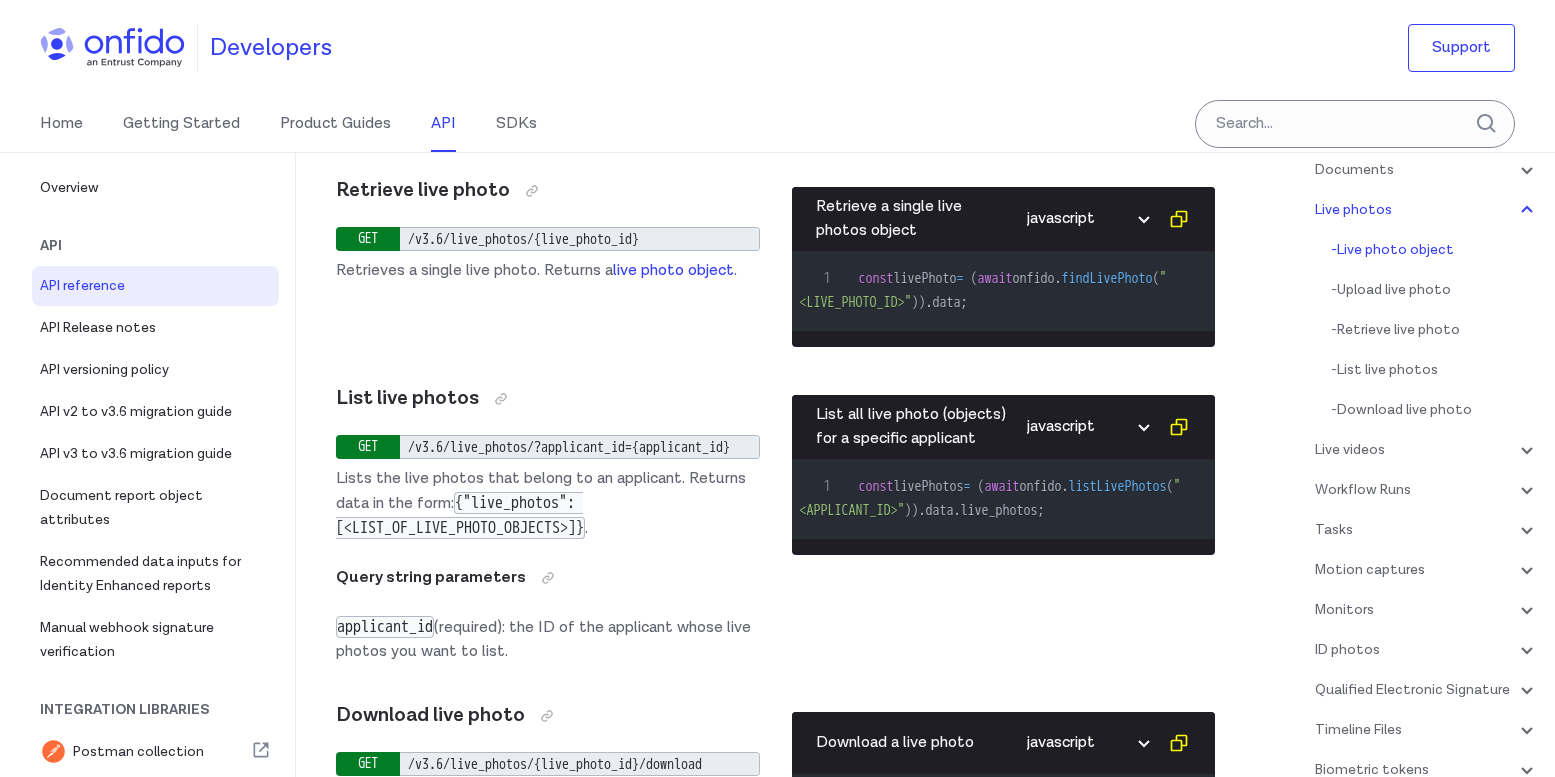 click on "Api" at bounding box center [163, 246] 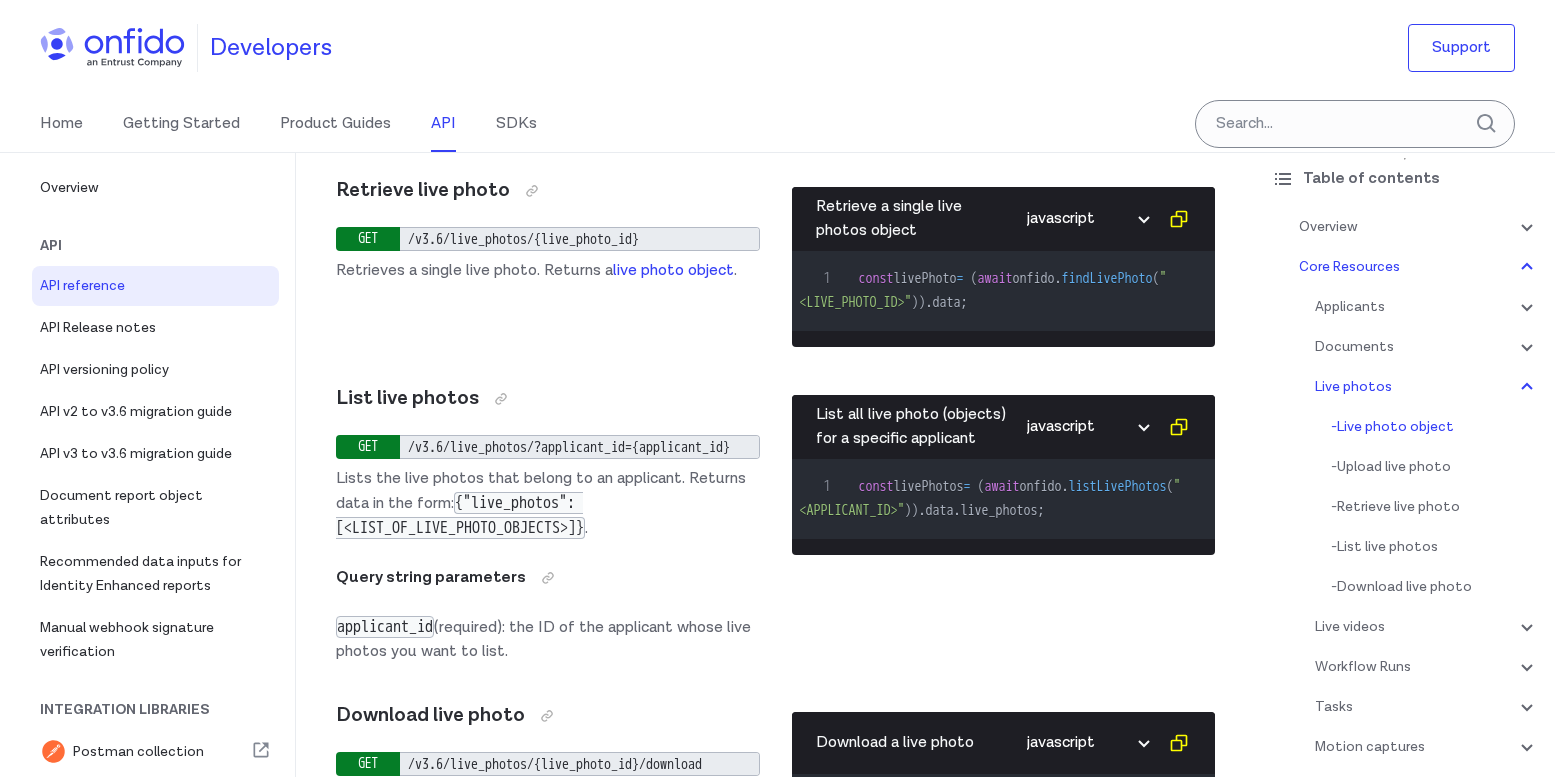 scroll, scrollTop: 83, scrollLeft: 0, axis: vertical 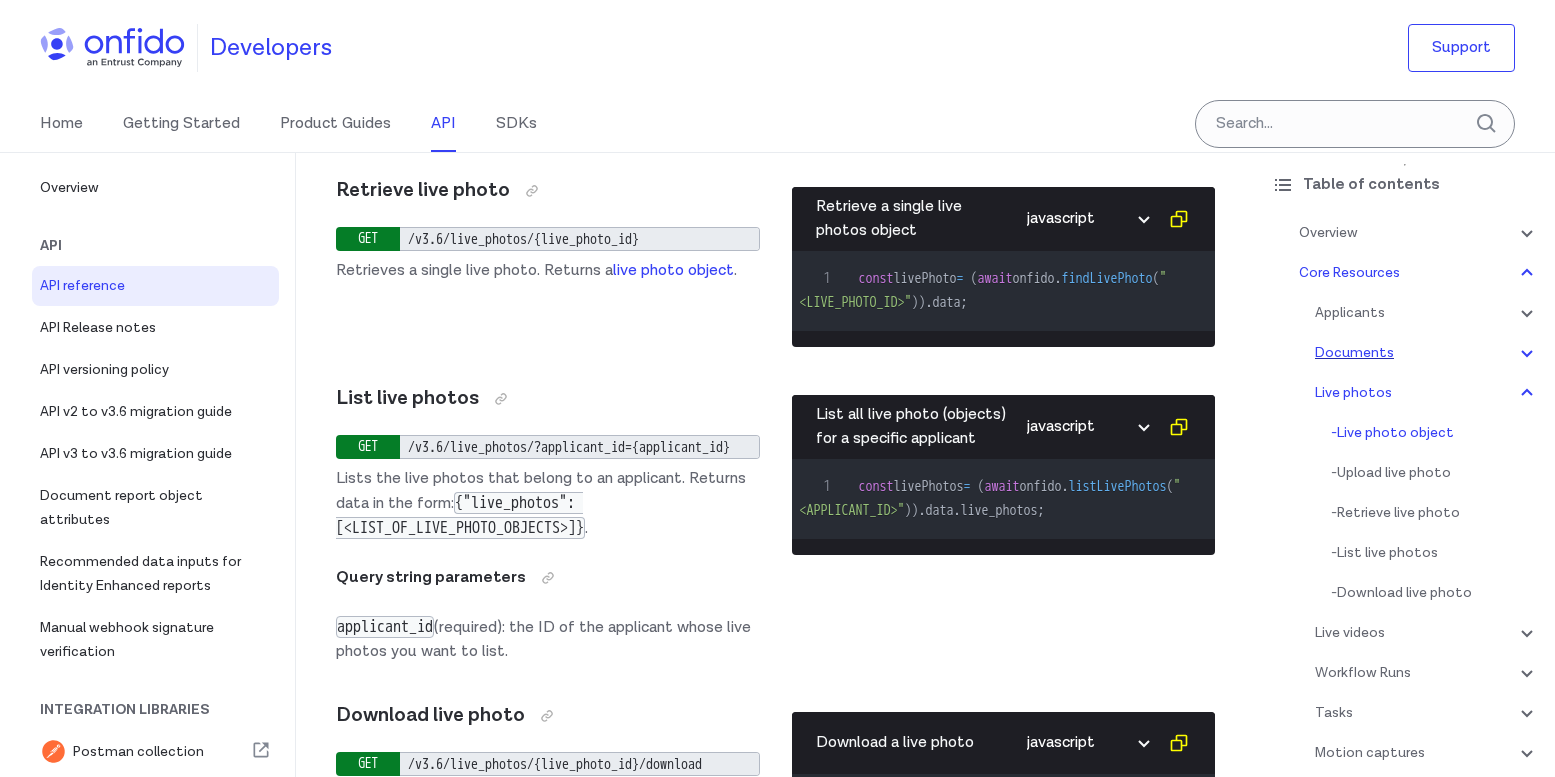 click on "Documents" at bounding box center (1427, 353) 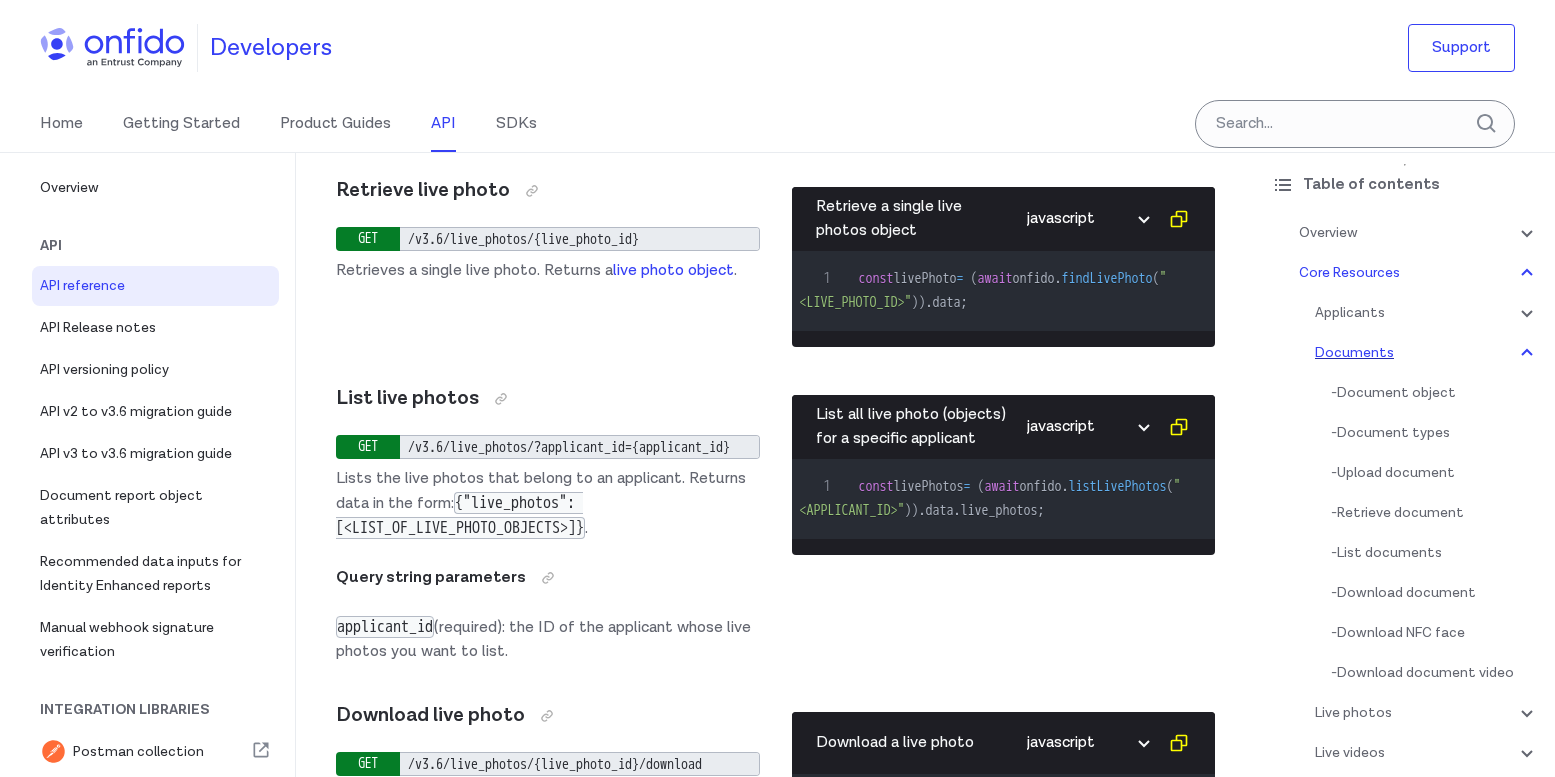 scroll, scrollTop: 32097, scrollLeft: 0, axis: vertical 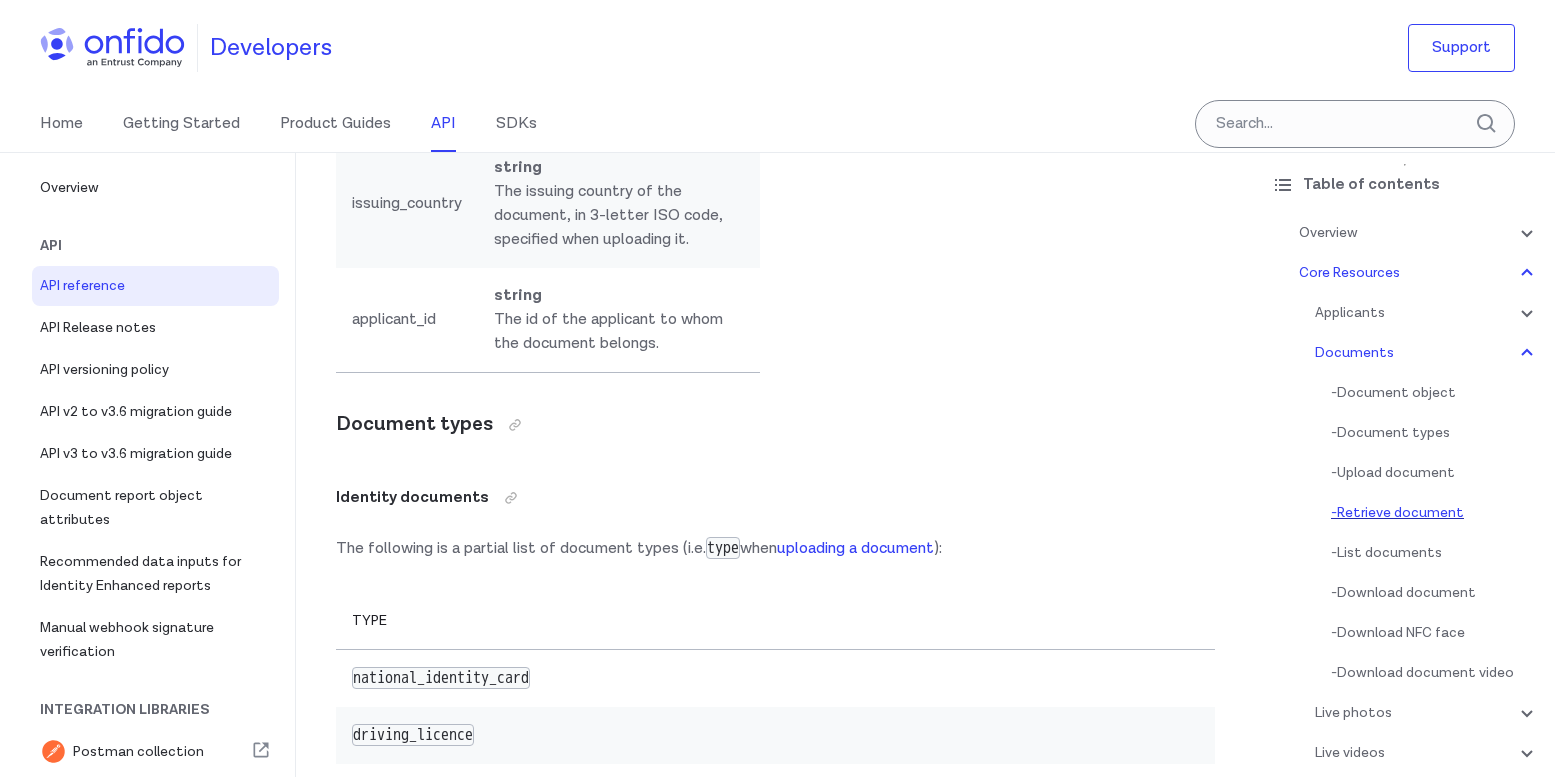 click on "-  Retrieve document" at bounding box center (1435, 513) 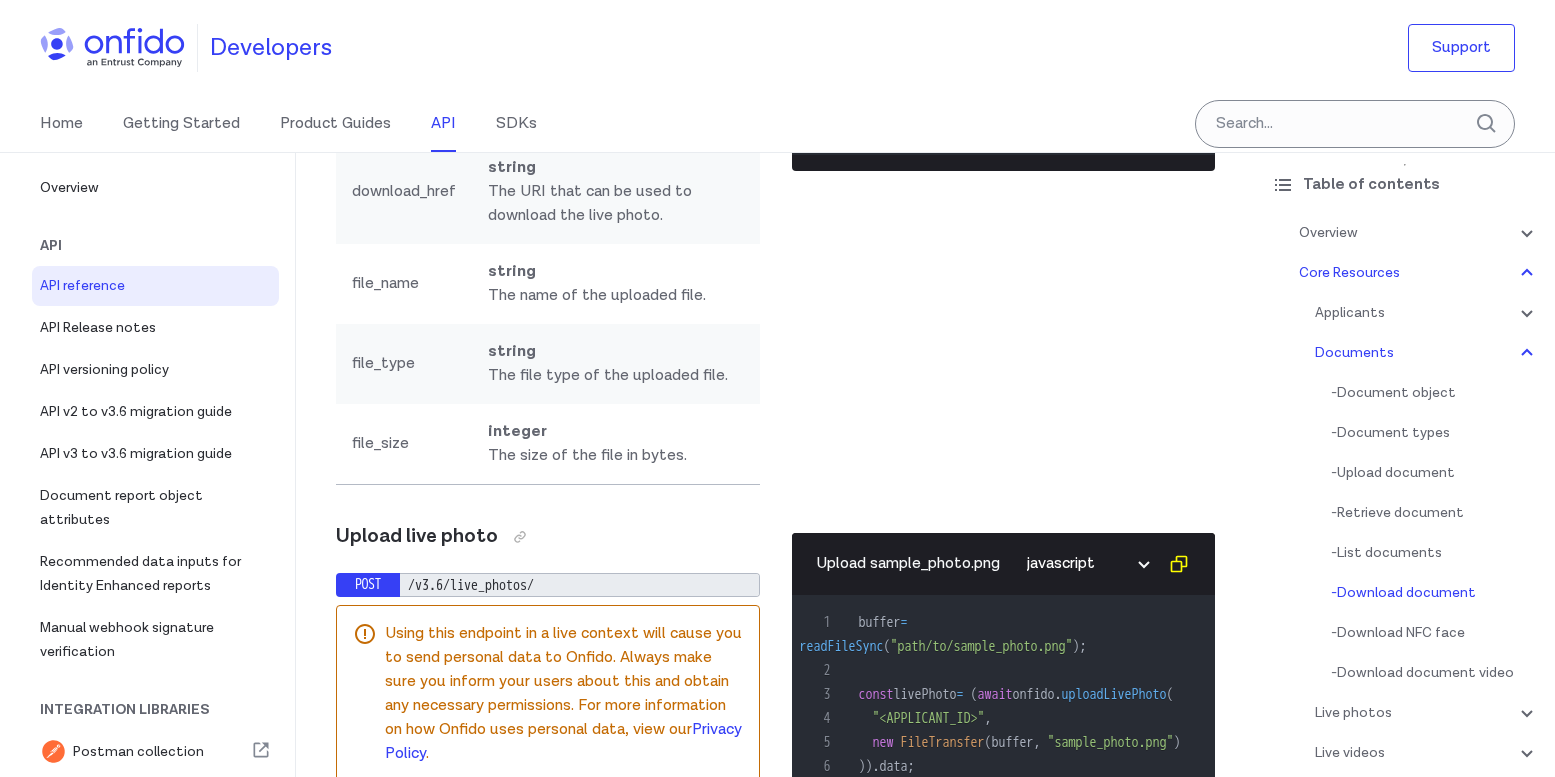 scroll, scrollTop: 38283, scrollLeft: 0, axis: vertical 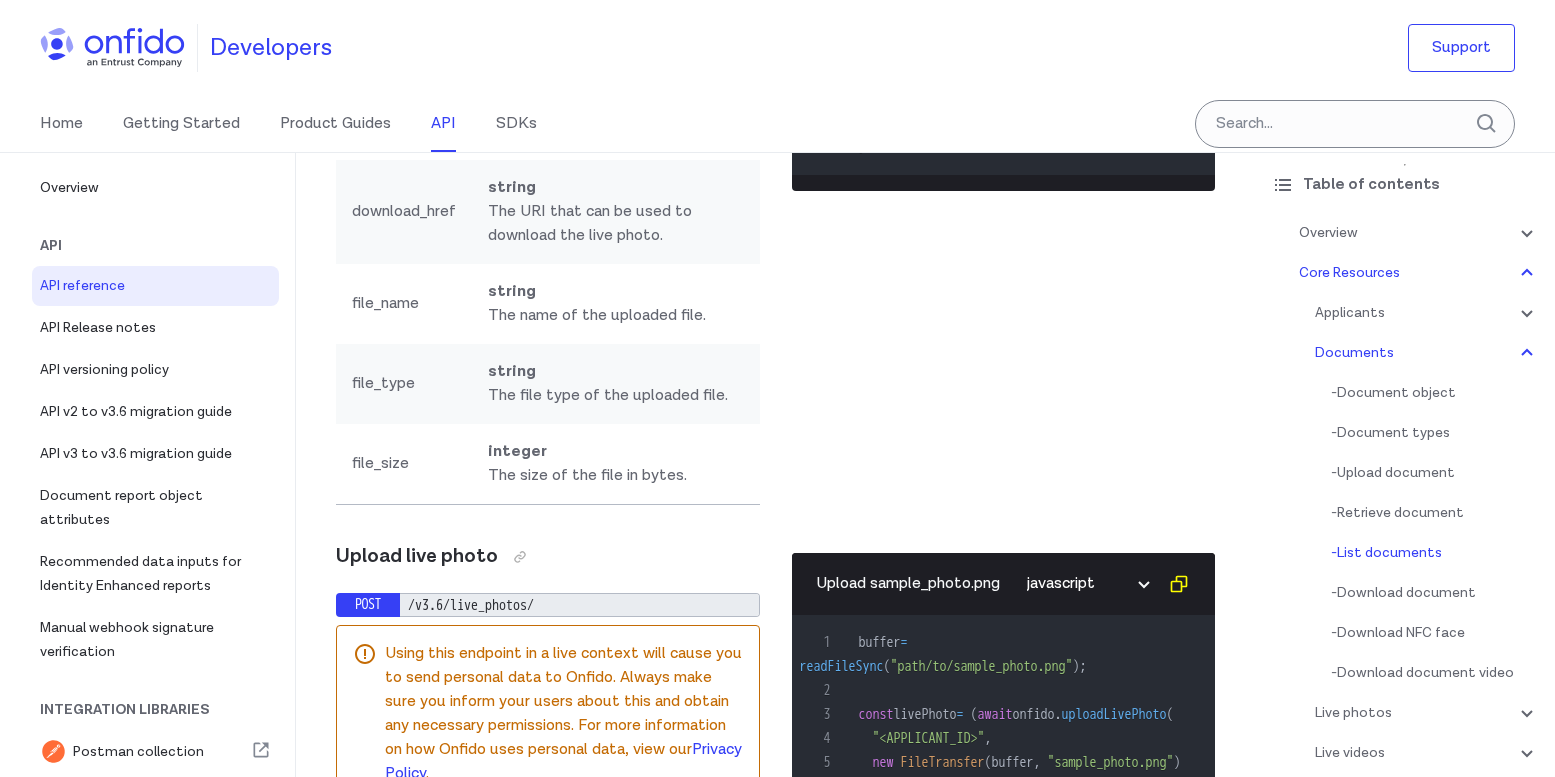 click on "downloadDocument" at bounding box center (1097, -1169) 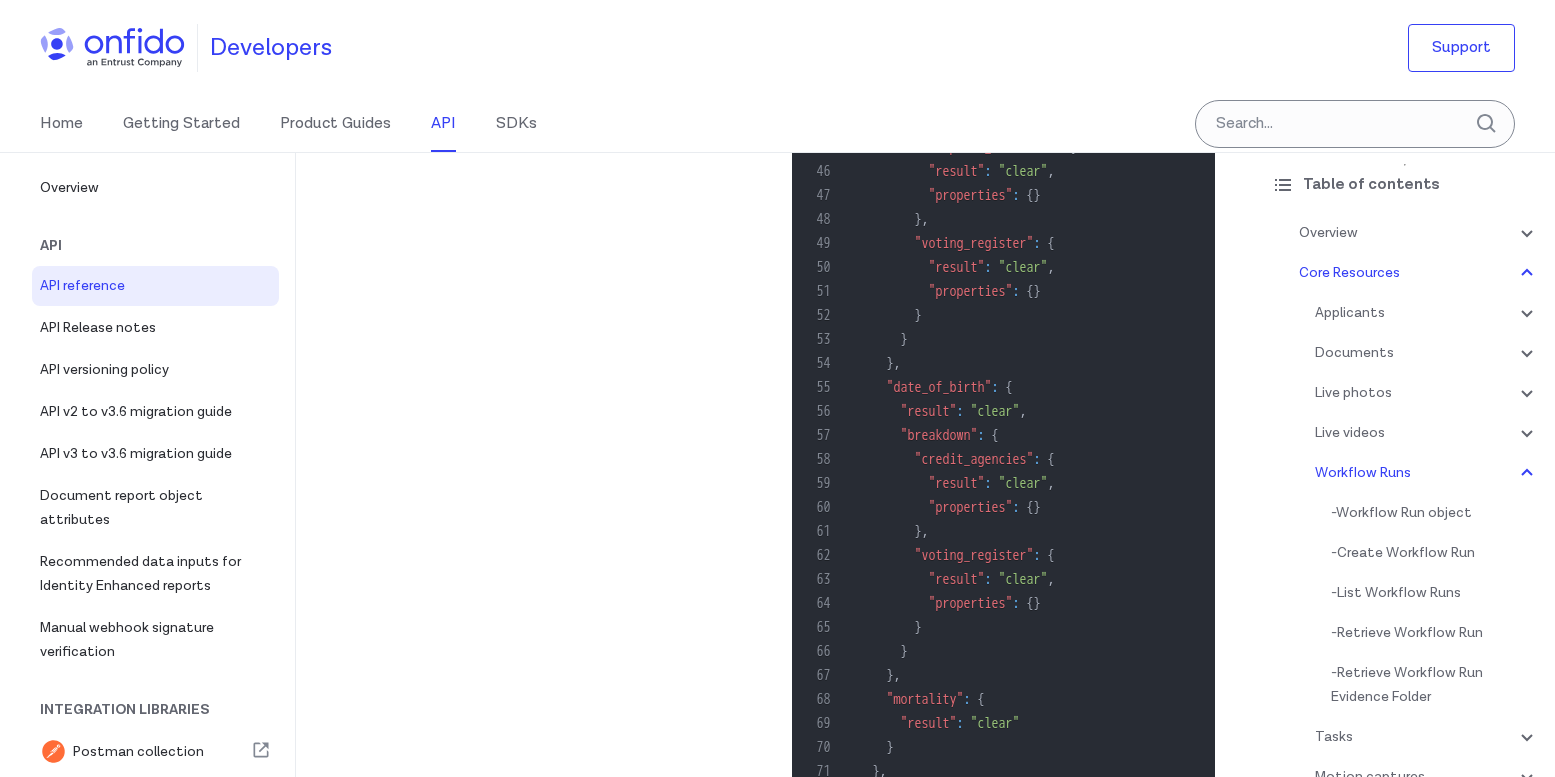 scroll, scrollTop: 132734, scrollLeft: 0, axis: vertical 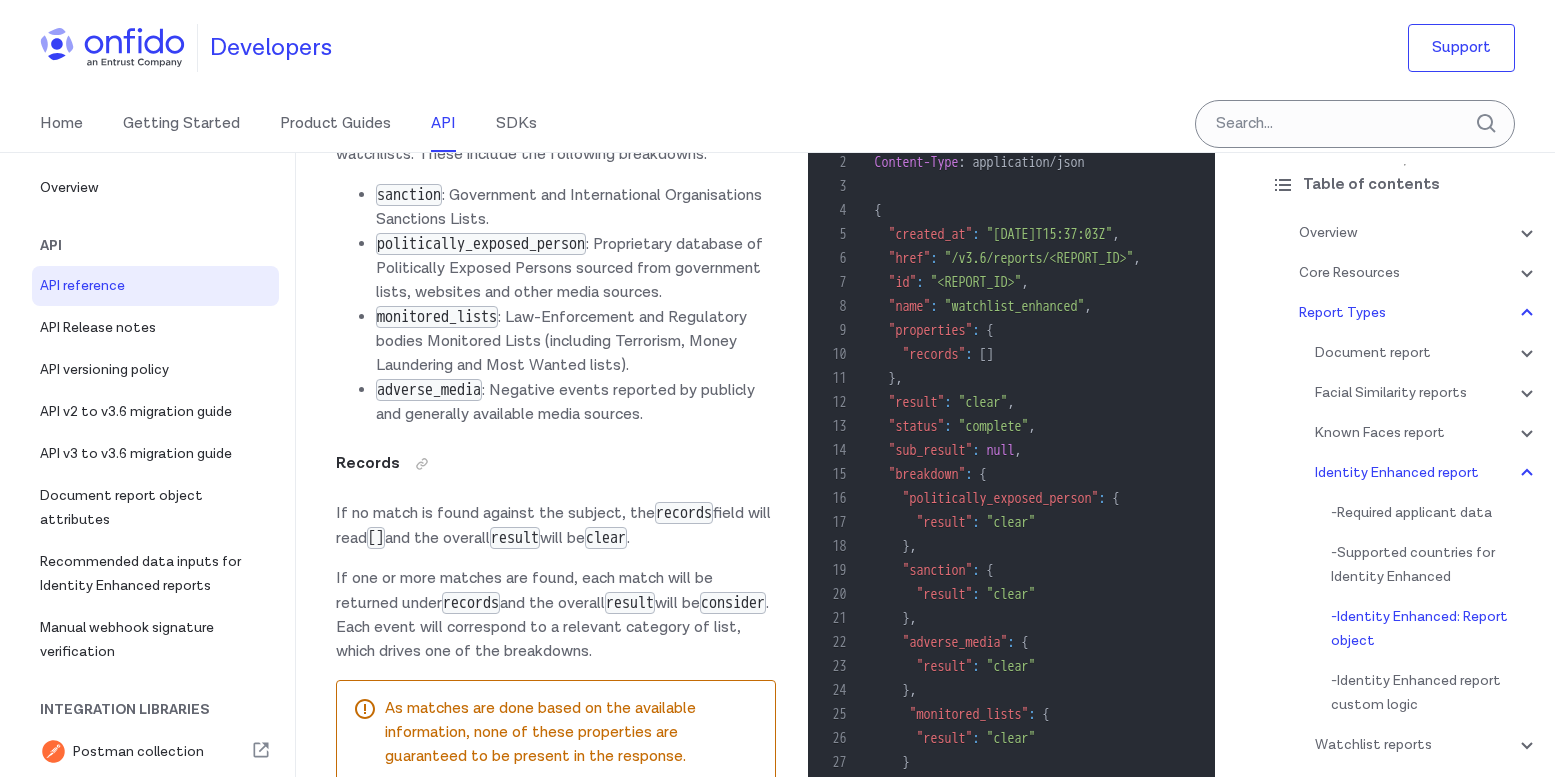 drag, startPoint x: 389, startPoint y: 434, endPoint x: 635, endPoint y: 428, distance: 246.07317 